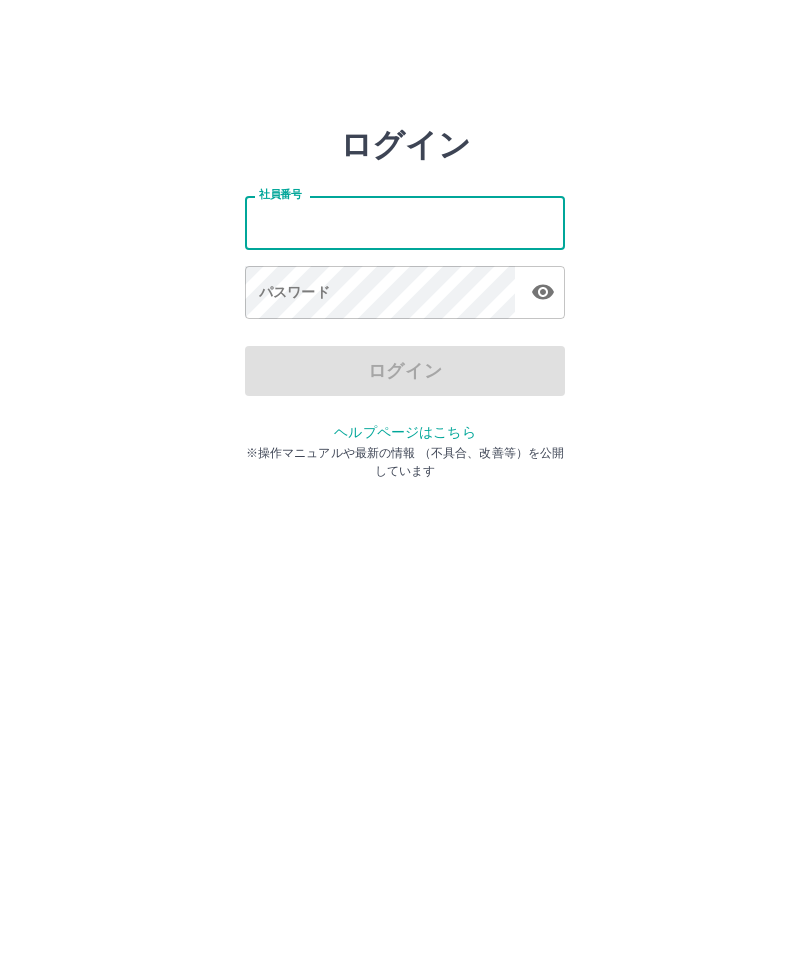 scroll, scrollTop: 0, scrollLeft: 0, axis: both 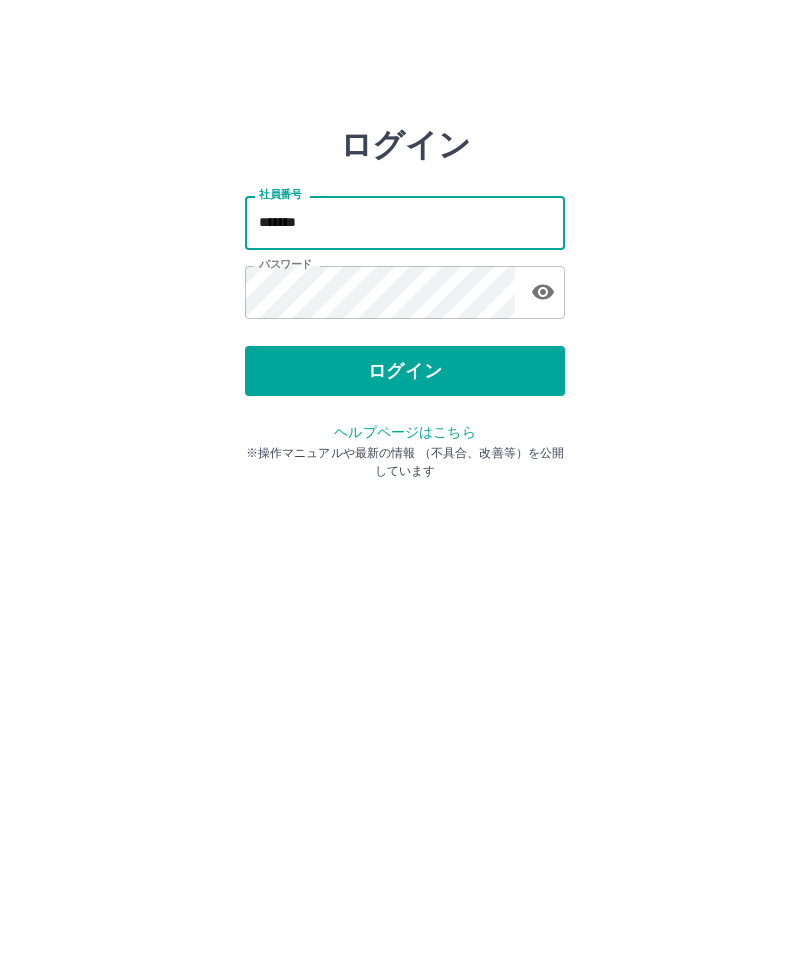 click on "ログイン" at bounding box center (405, 371) 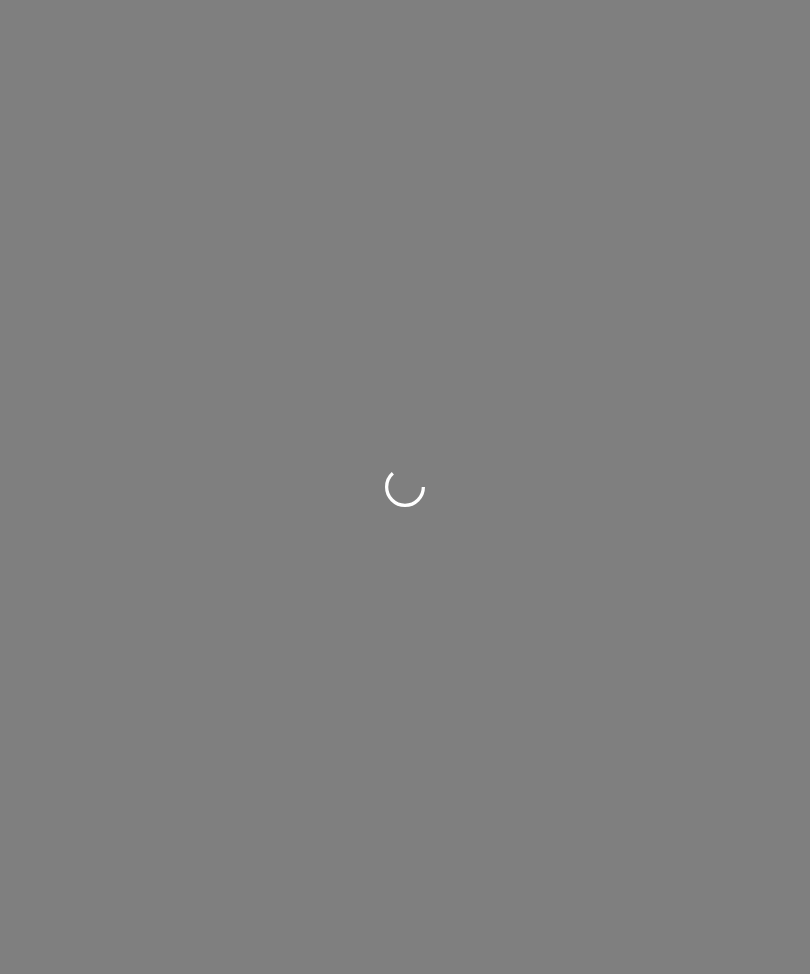 scroll, scrollTop: 0, scrollLeft: 0, axis: both 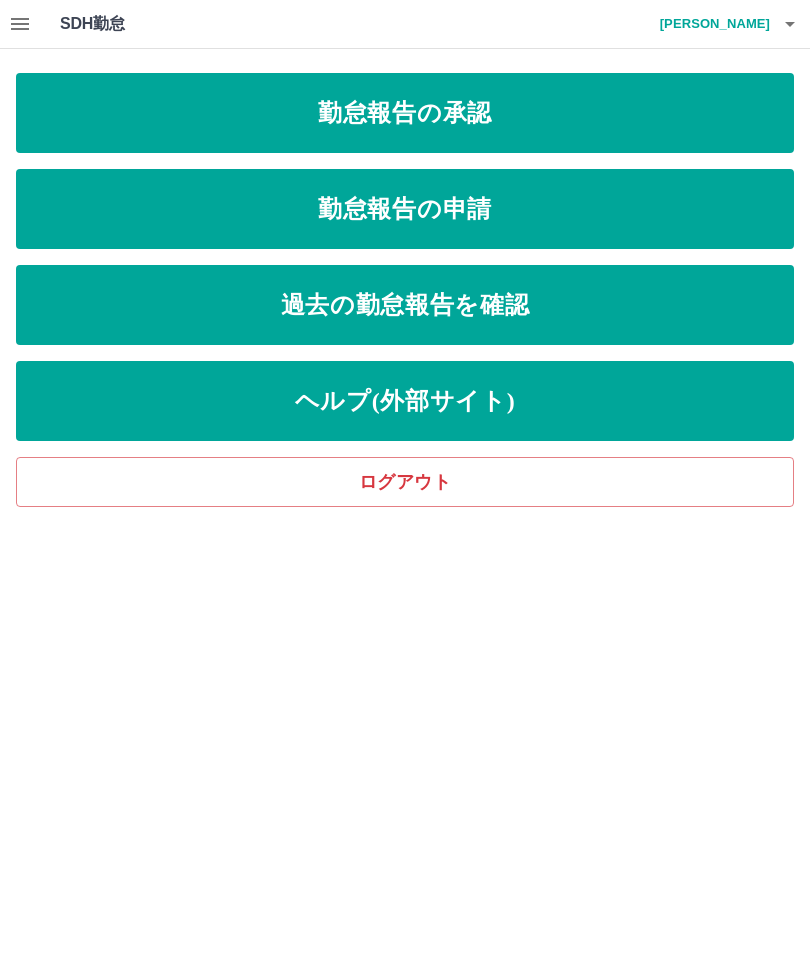 click on "勤怠報告の承認" at bounding box center [405, 113] 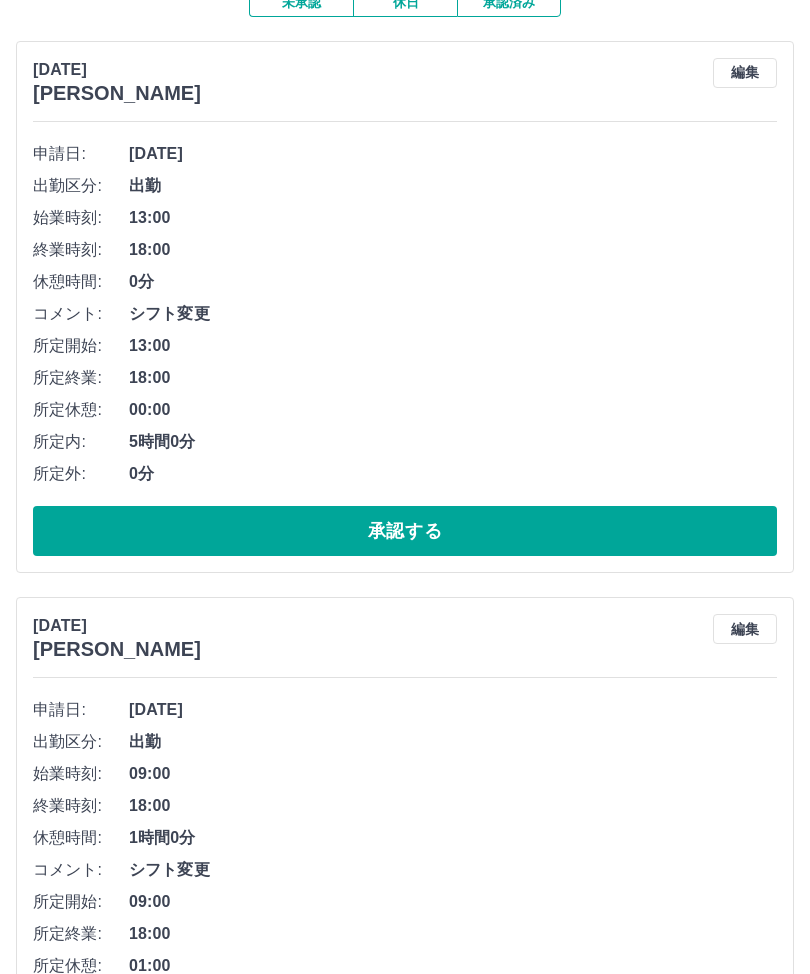 scroll, scrollTop: 226, scrollLeft: 0, axis: vertical 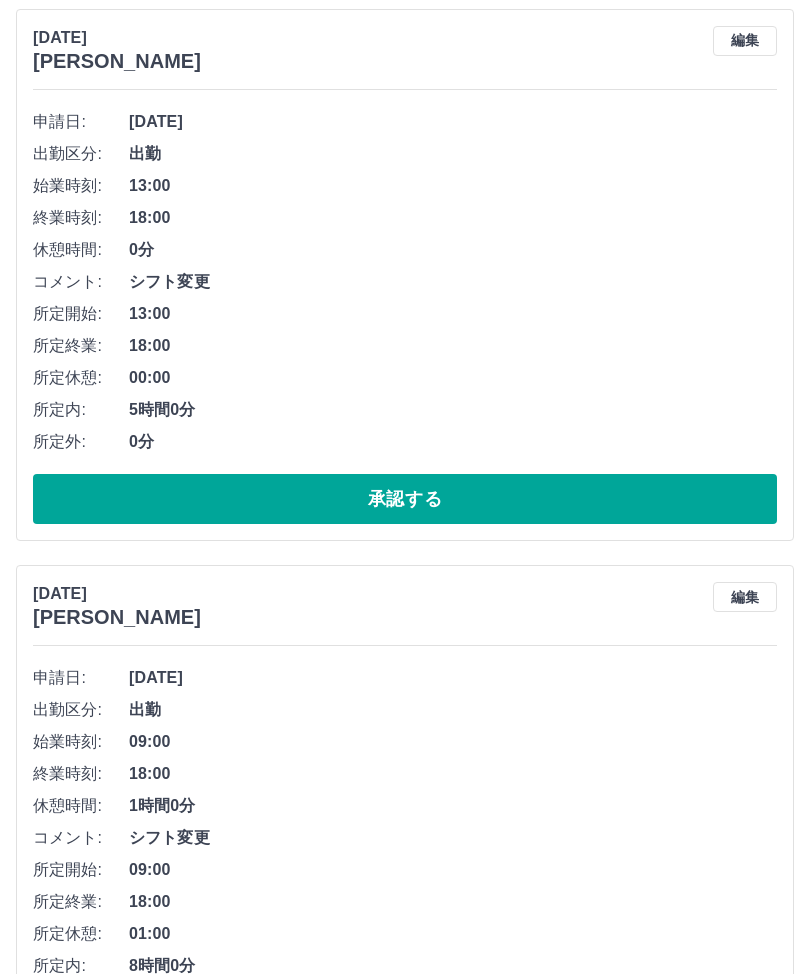 click on "承認する" at bounding box center (405, 500) 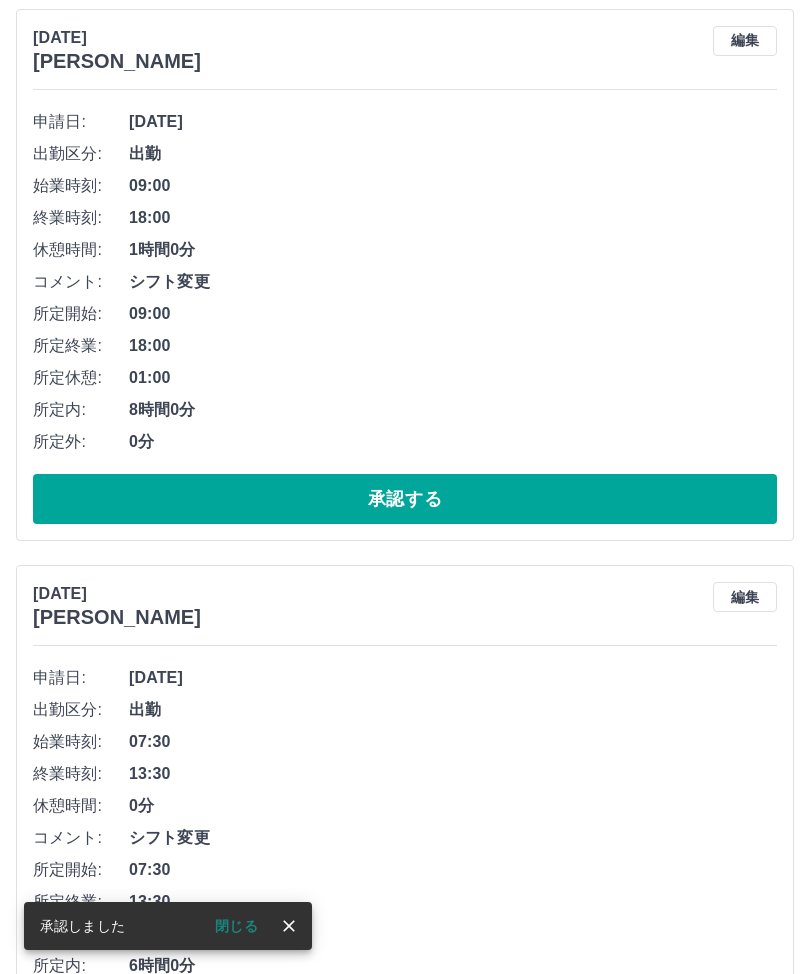click on "承認する" at bounding box center (405, 499) 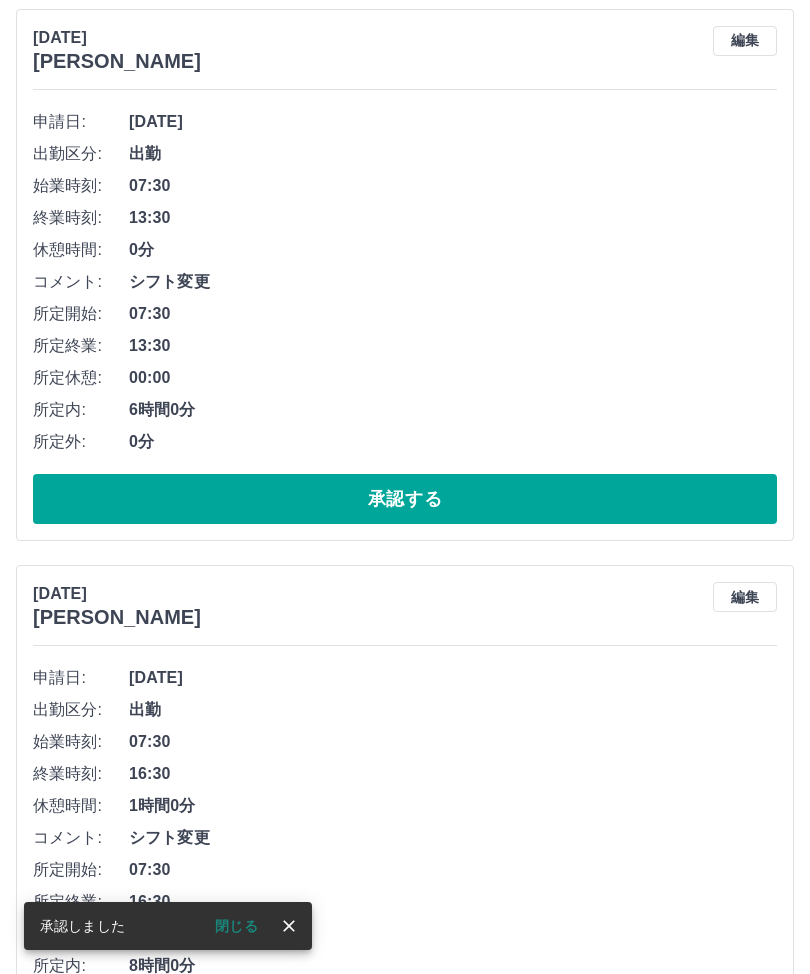 click on "承認する" at bounding box center [405, 499] 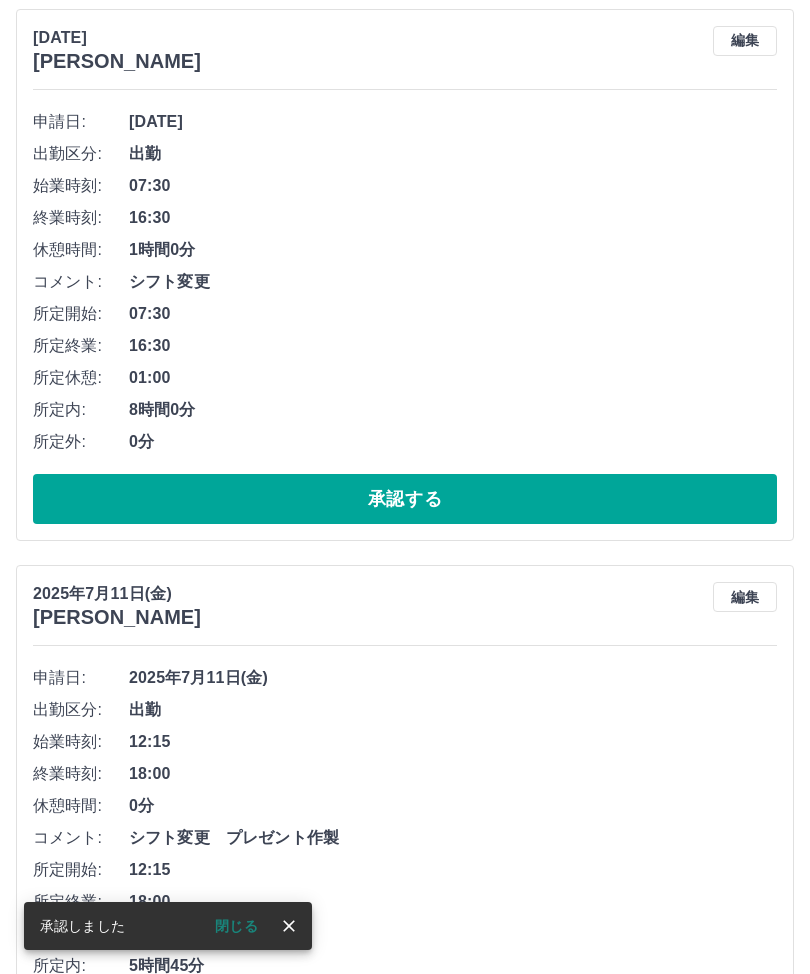 click on "承認する" at bounding box center [405, 499] 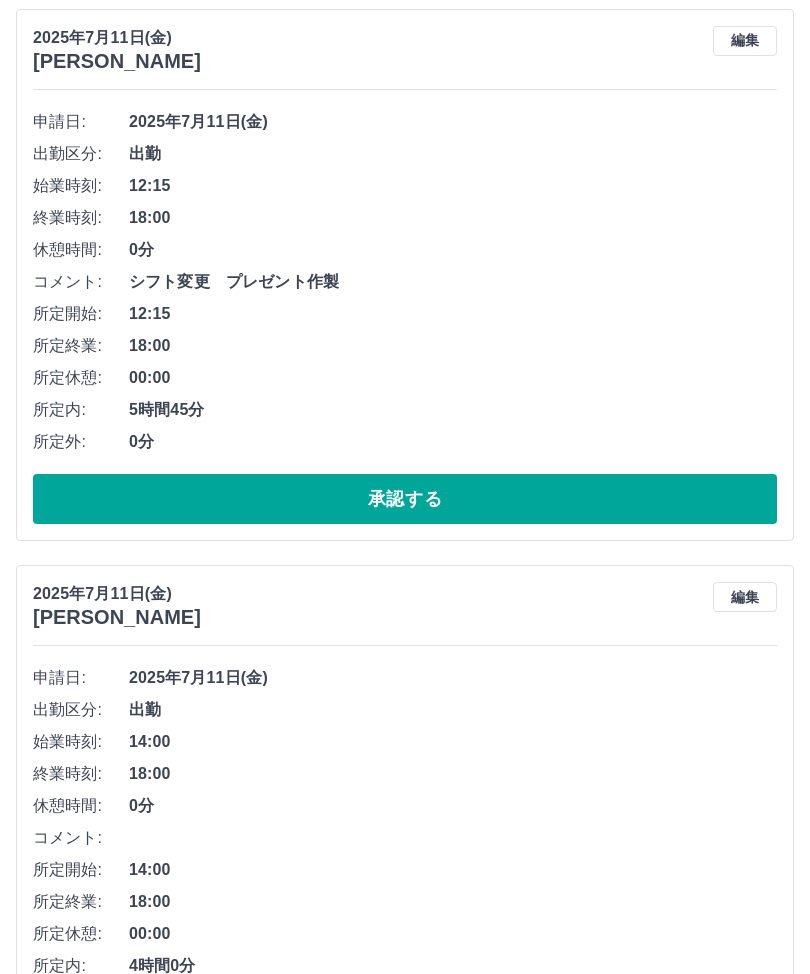 click on "編集" at bounding box center [745, 41] 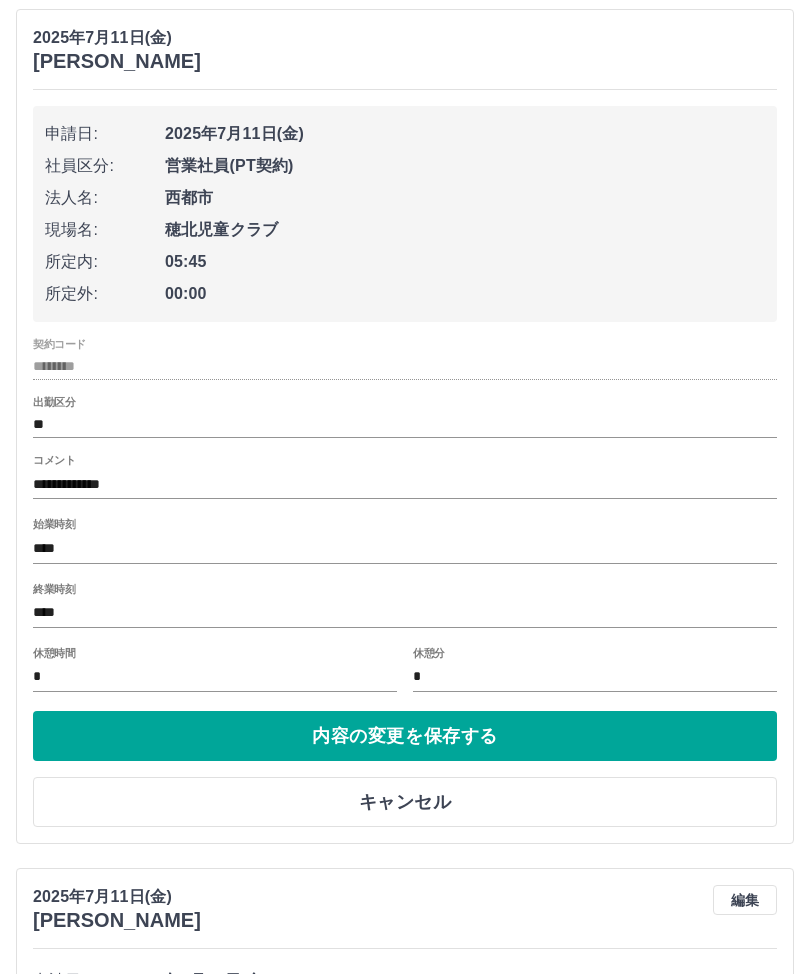 click on "**********" at bounding box center [405, 484] 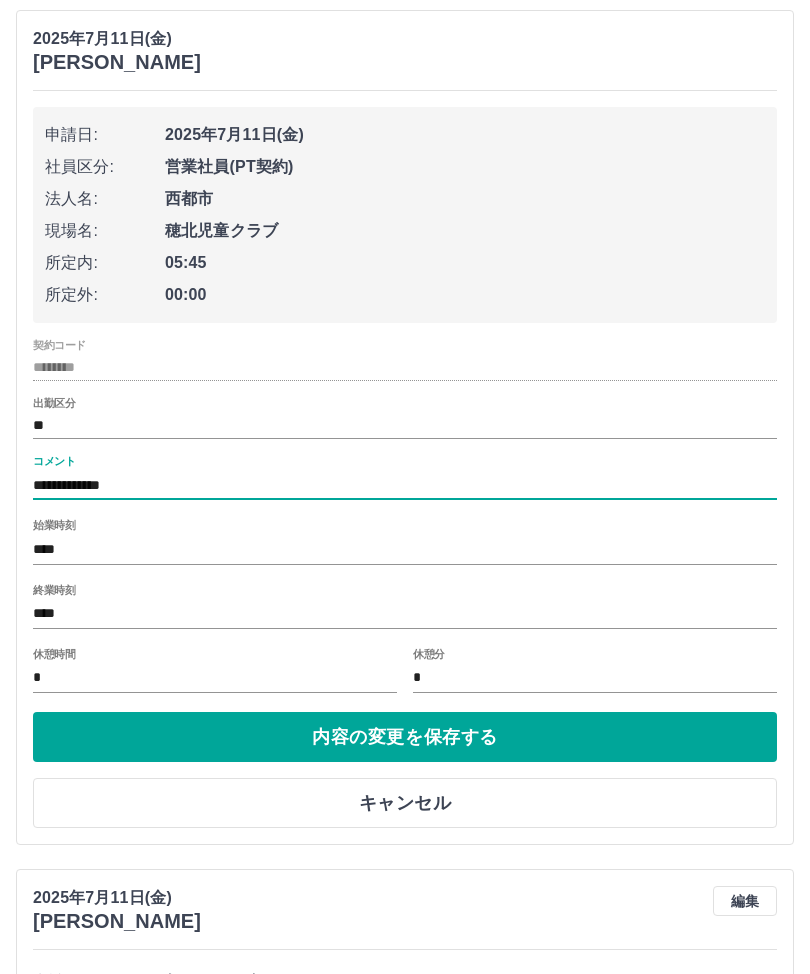 click on "**********" at bounding box center (405, 485) 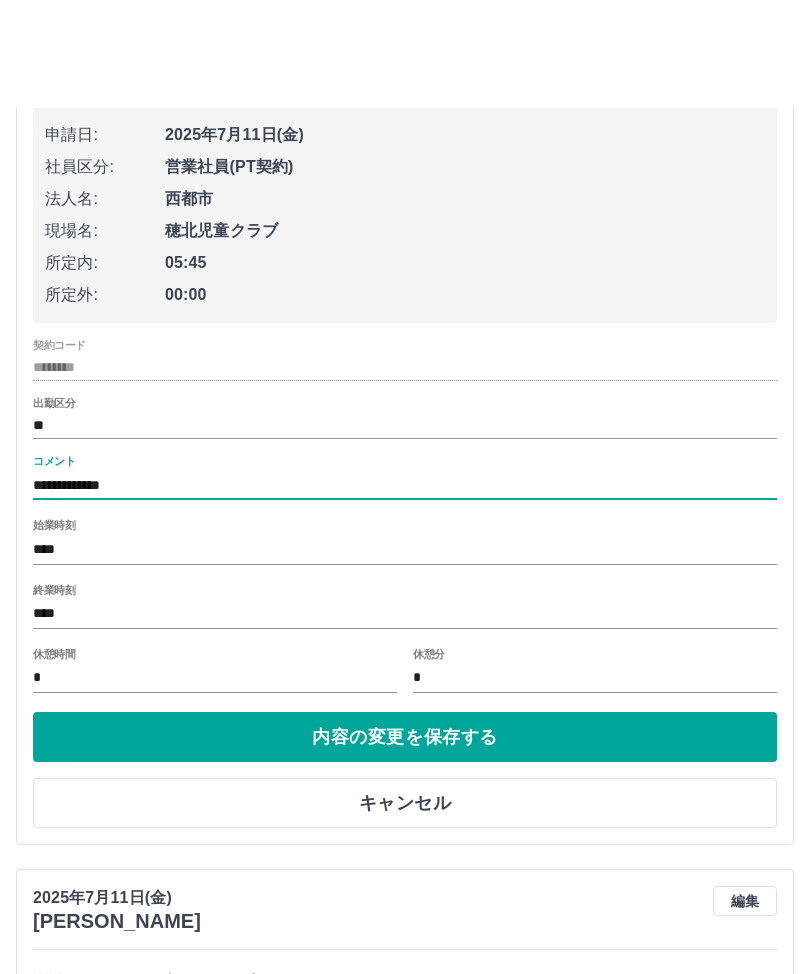 scroll, scrollTop: 337, scrollLeft: 0, axis: vertical 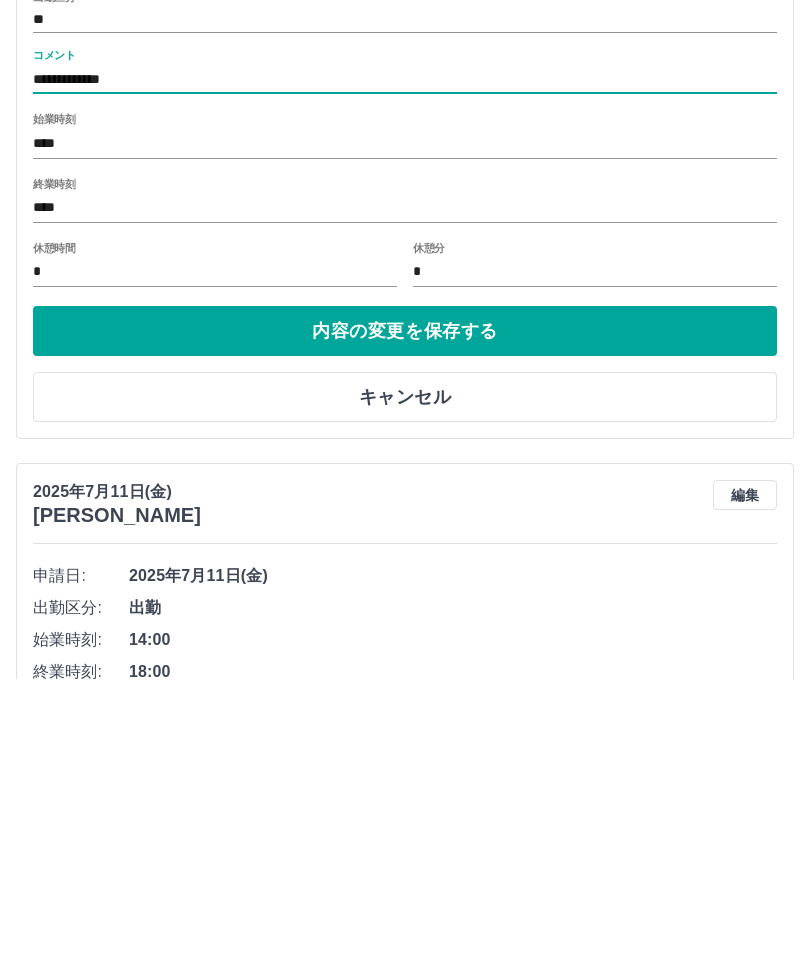 click on "内容の変更を保存する" at bounding box center (405, 626) 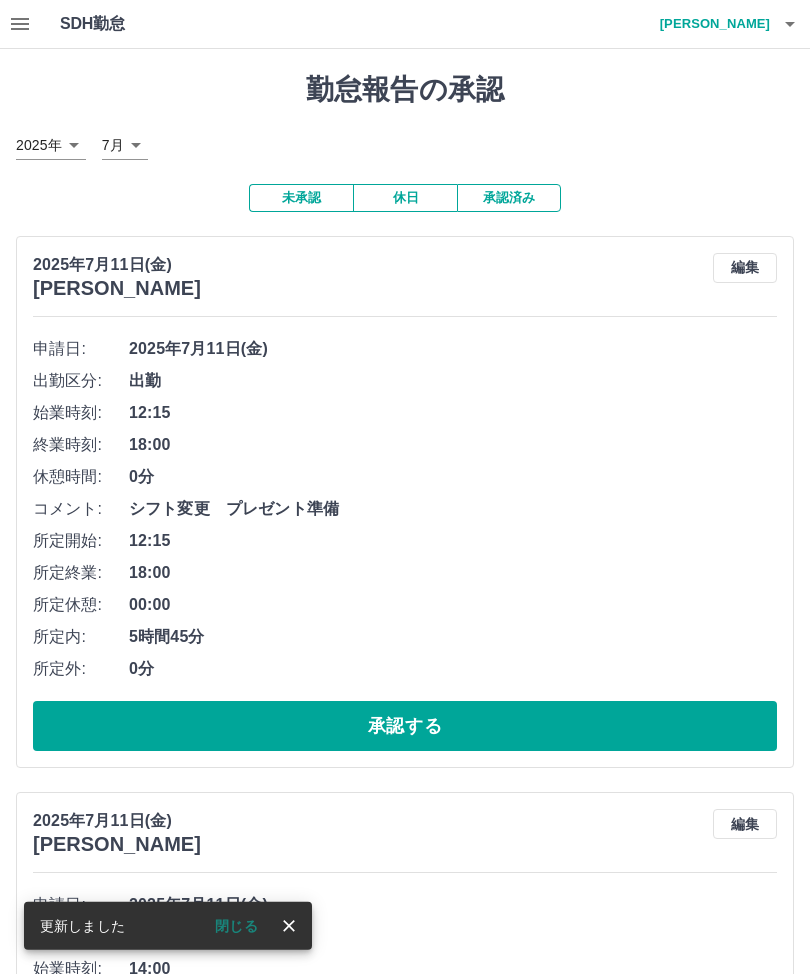 scroll, scrollTop: 28, scrollLeft: 0, axis: vertical 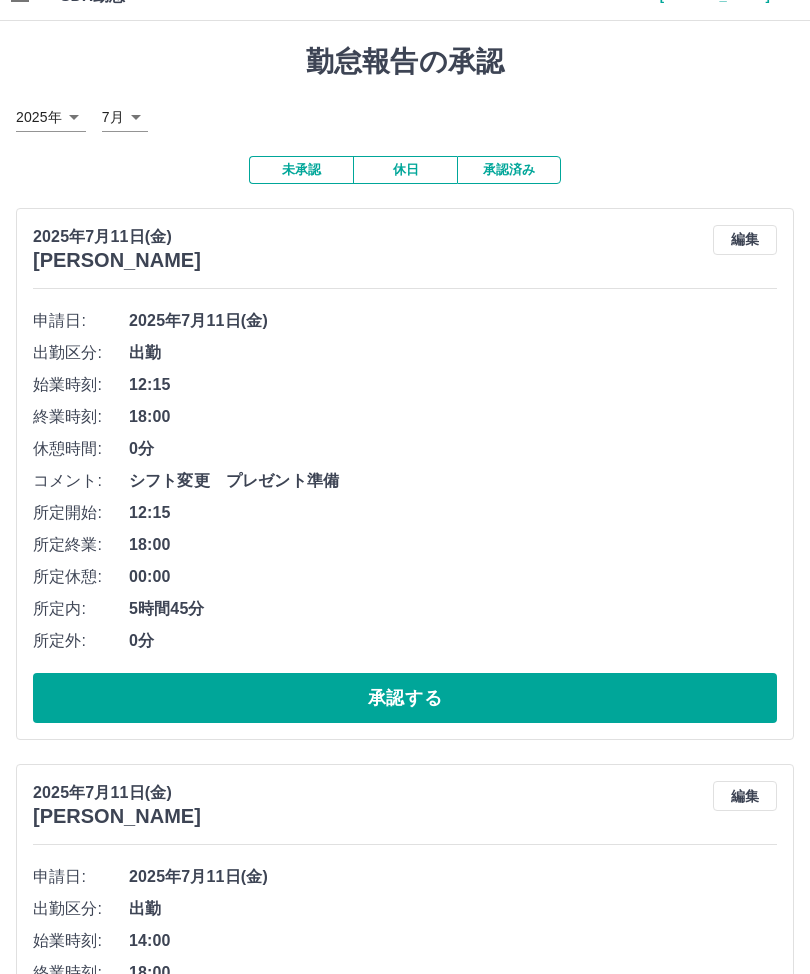 click on "承認する" at bounding box center [405, 698] 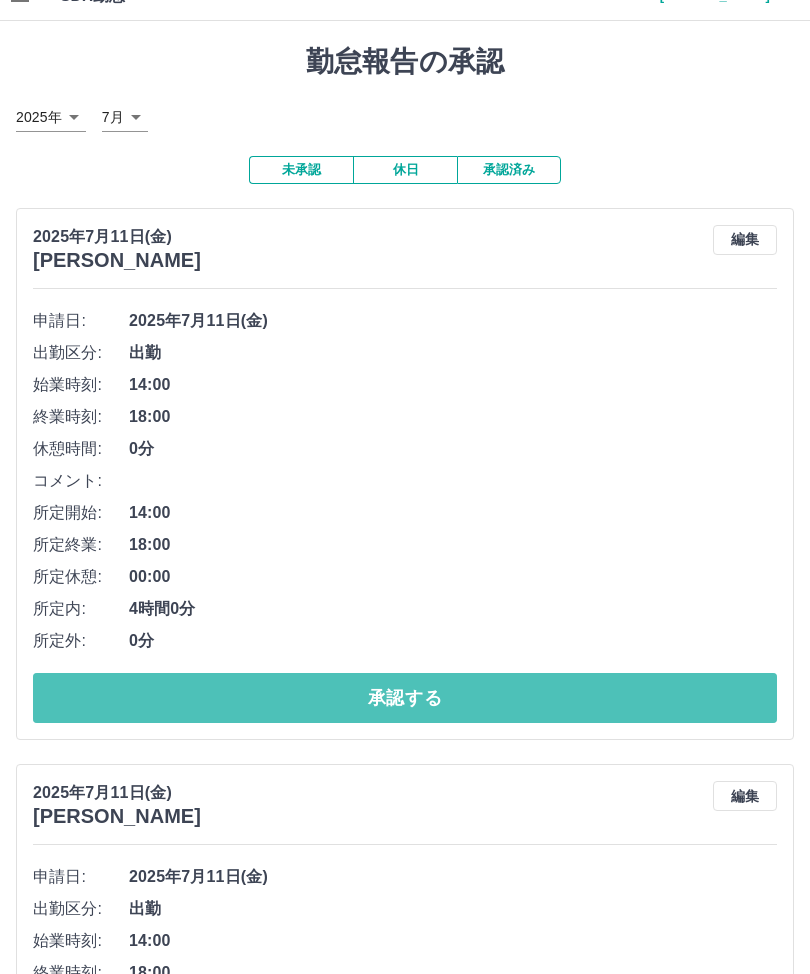click on "承認する" at bounding box center (405, 698) 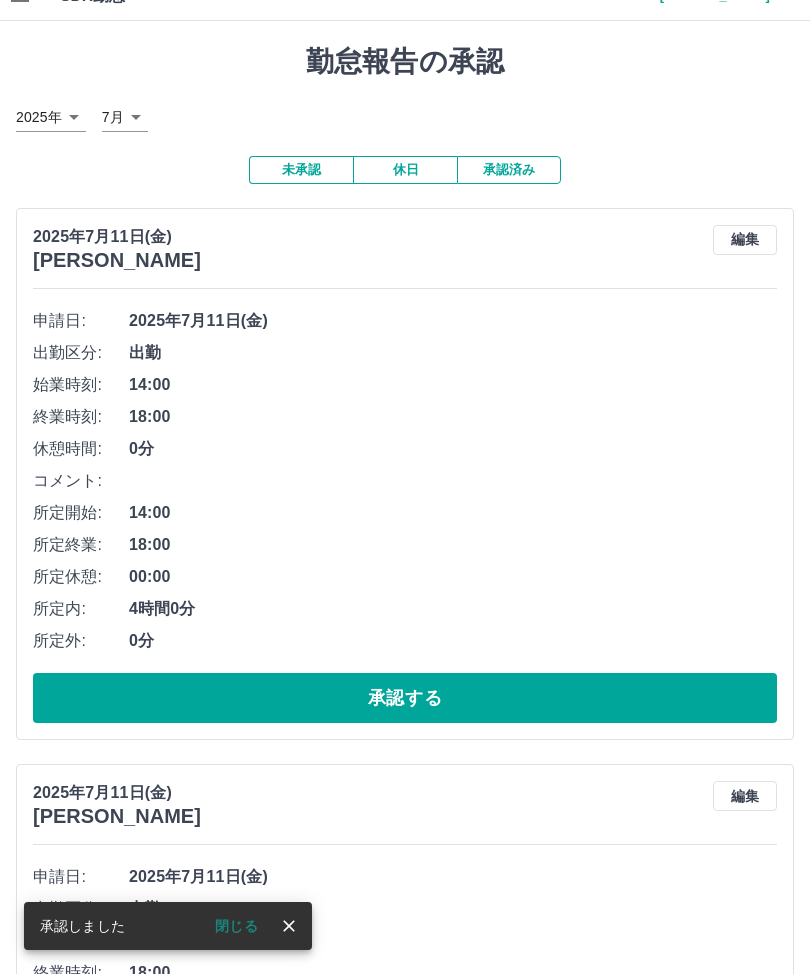 click on "承認する" at bounding box center (405, 698) 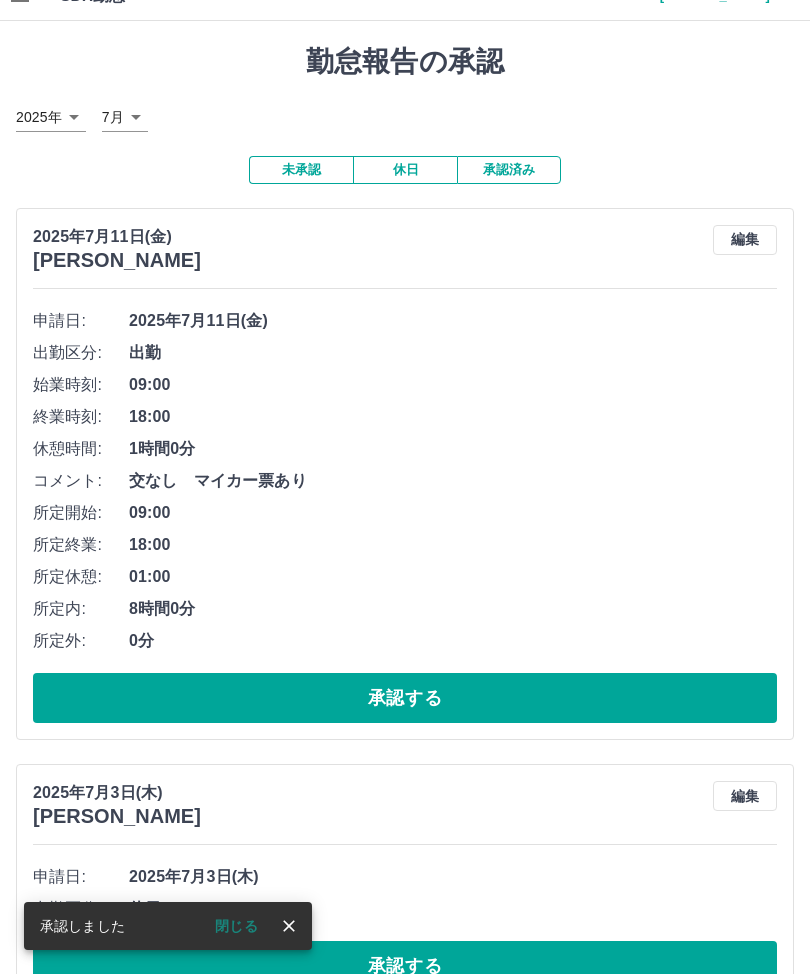 click on "承認する" at bounding box center [405, 698] 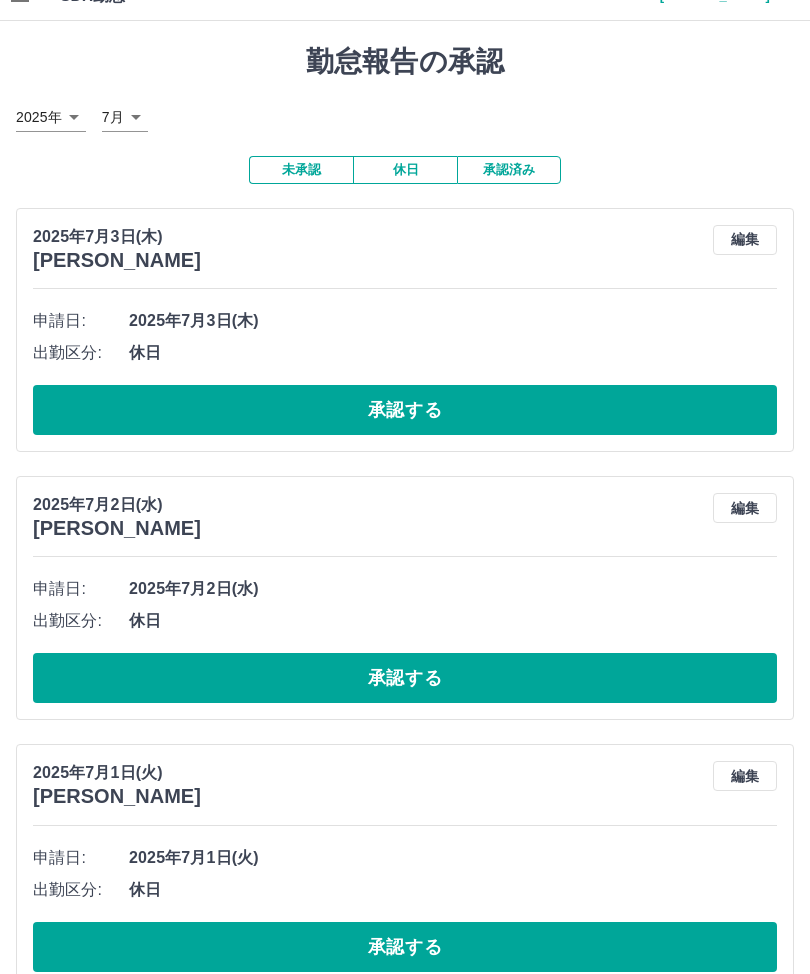 click on "承認済み" at bounding box center (509, 170) 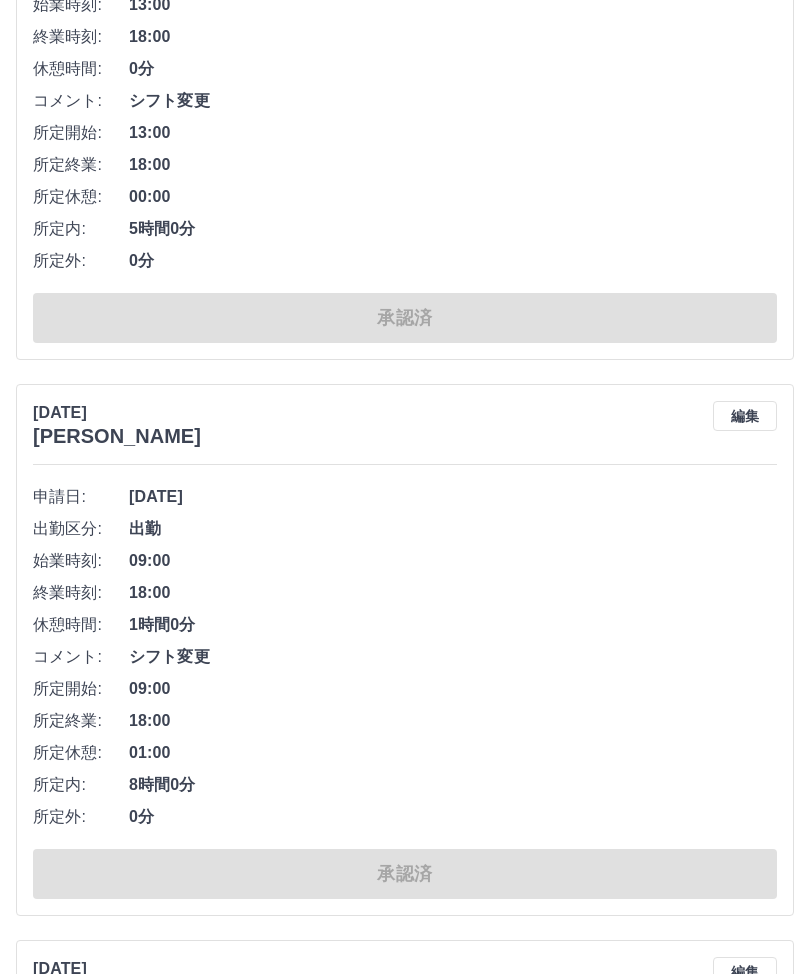 scroll, scrollTop: 0, scrollLeft: 0, axis: both 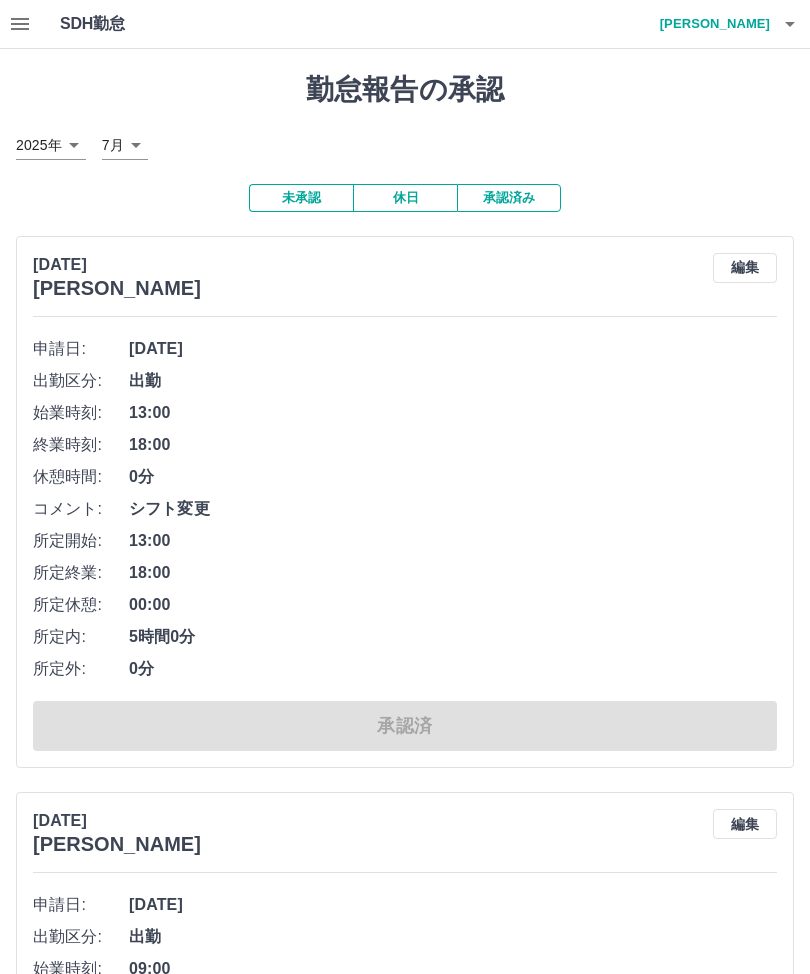 click 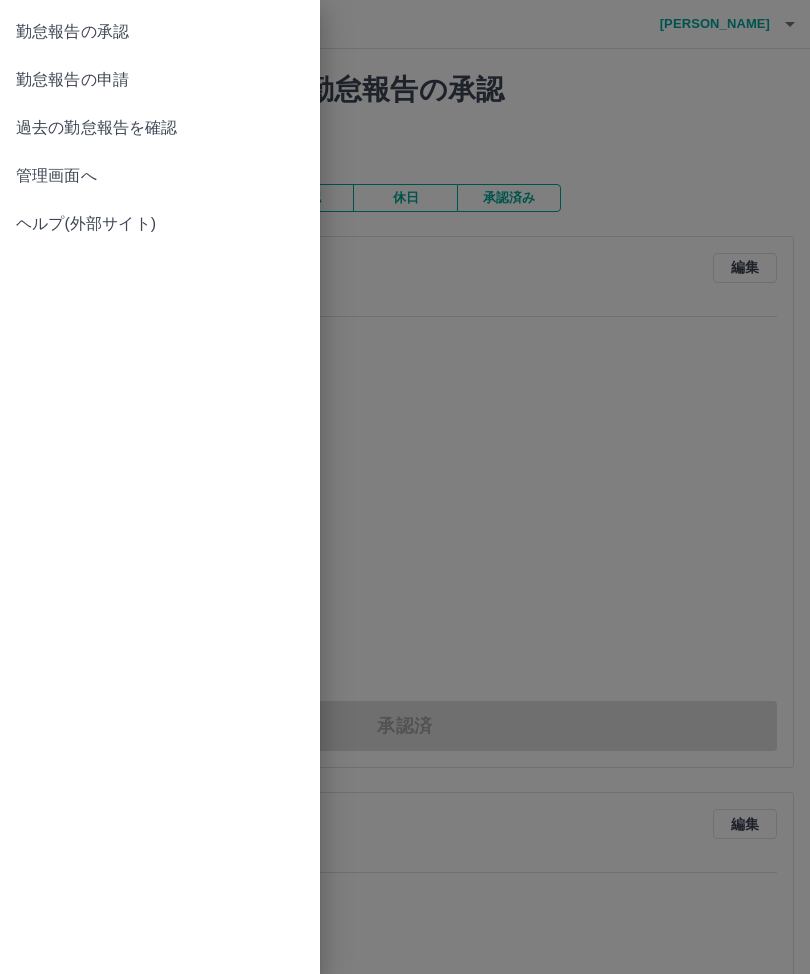 click on "管理画面へ" at bounding box center [160, 176] 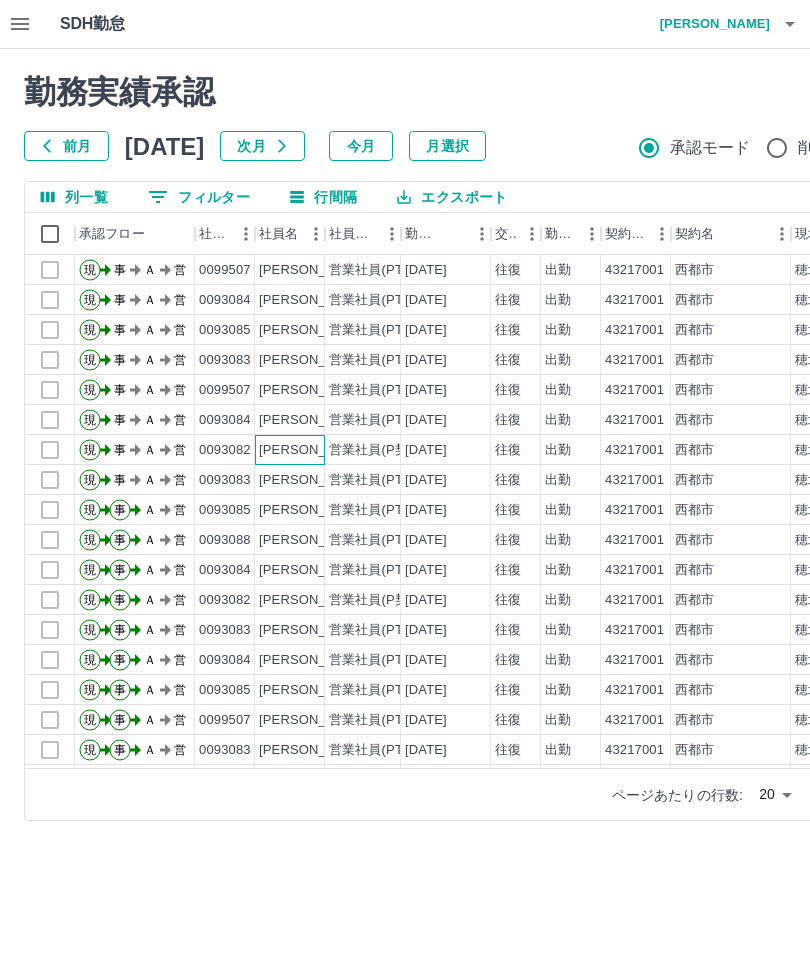 click on "[PERSON_NAME]" at bounding box center [313, 450] 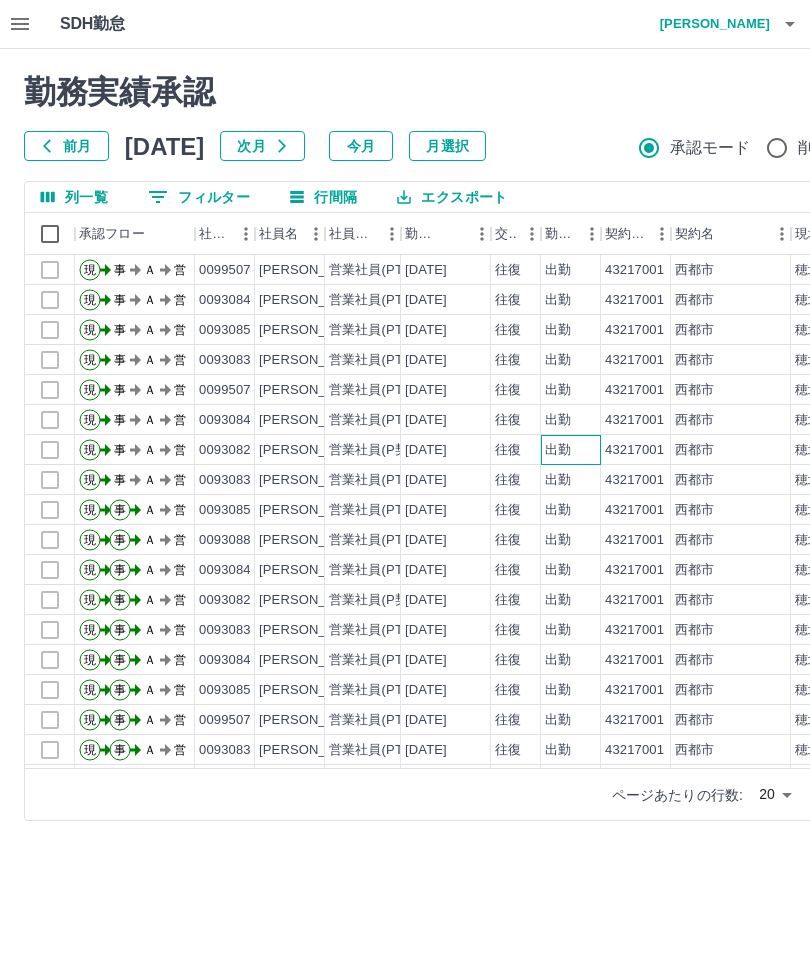 click on "出勤" at bounding box center (558, 450) 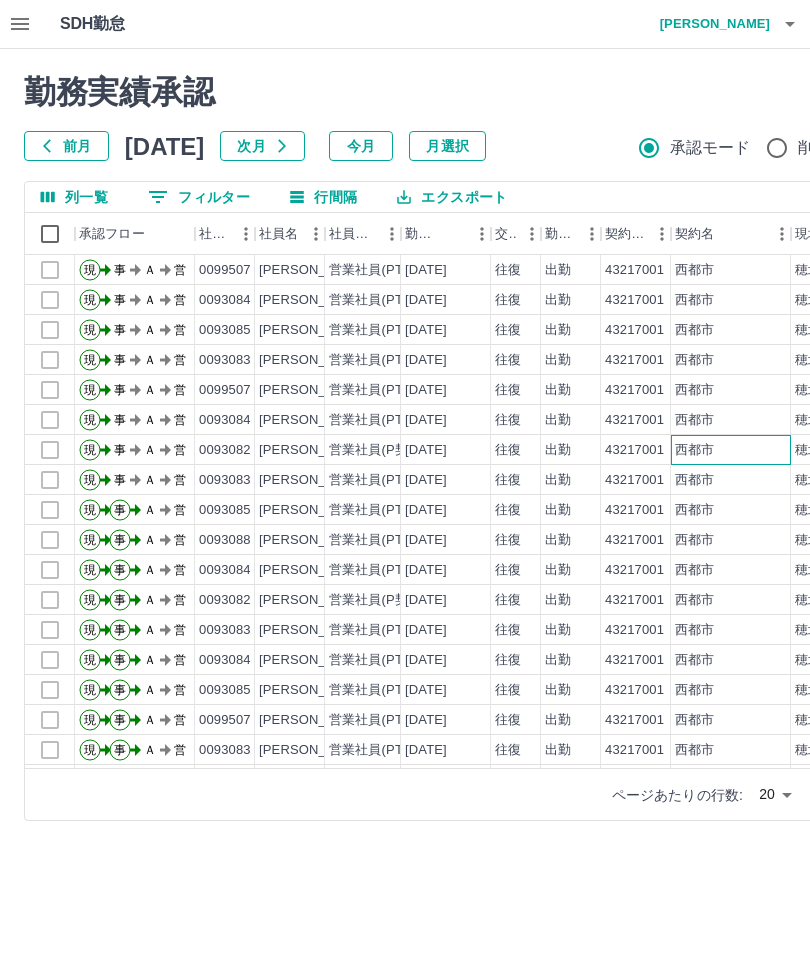 click on "西都市" at bounding box center [694, 450] 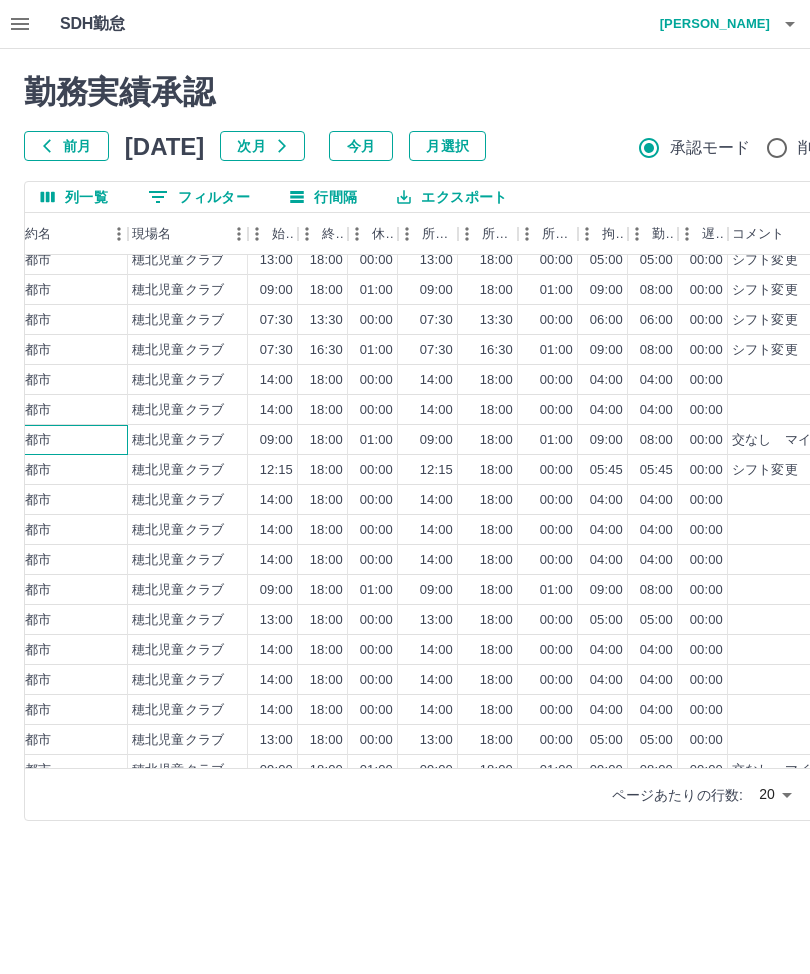 scroll, scrollTop: 9, scrollLeft: 664, axis: both 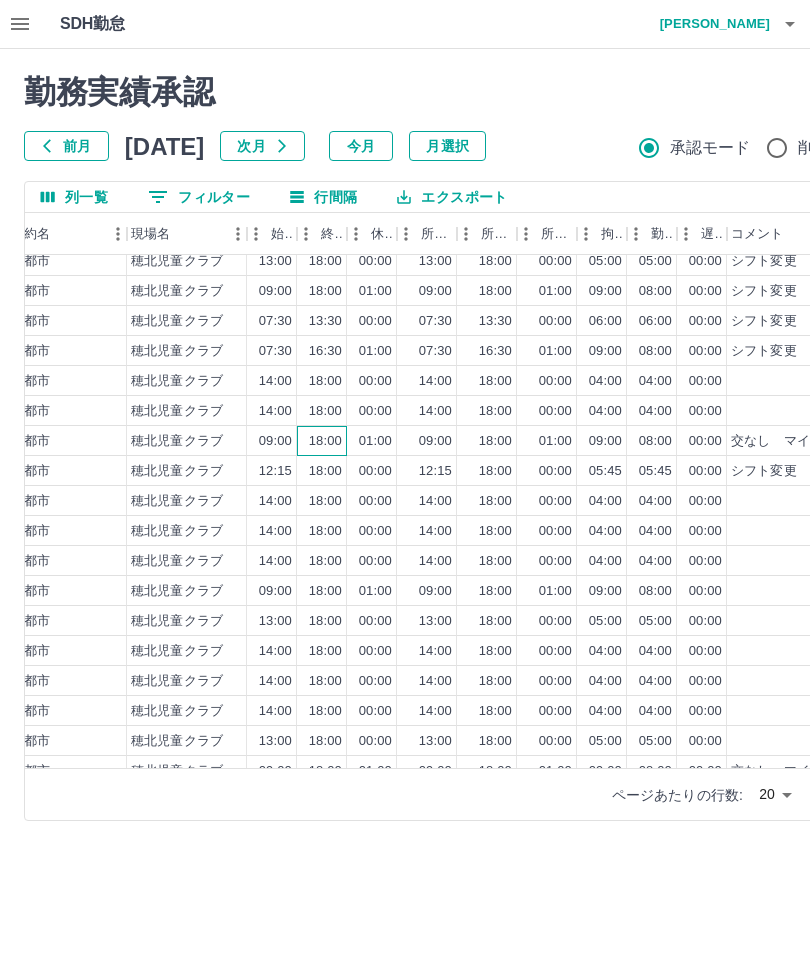 click on "18:00" at bounding box center [325, 441] 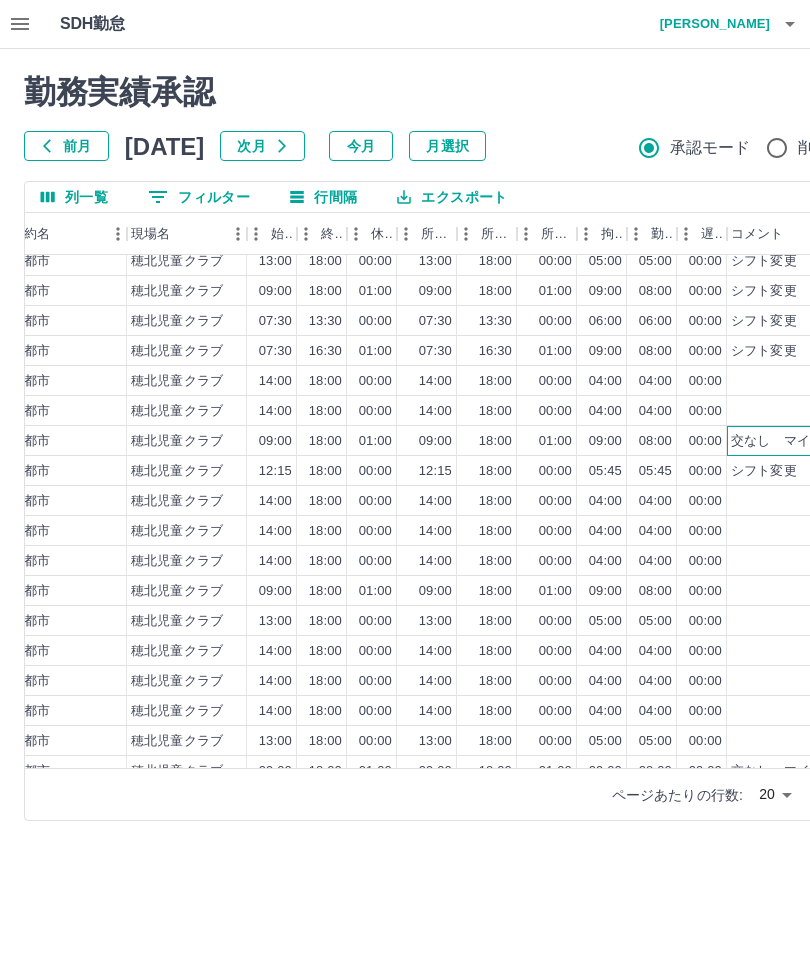 click on "交なし　マイカー票あり" at bounding box center (803, 441) 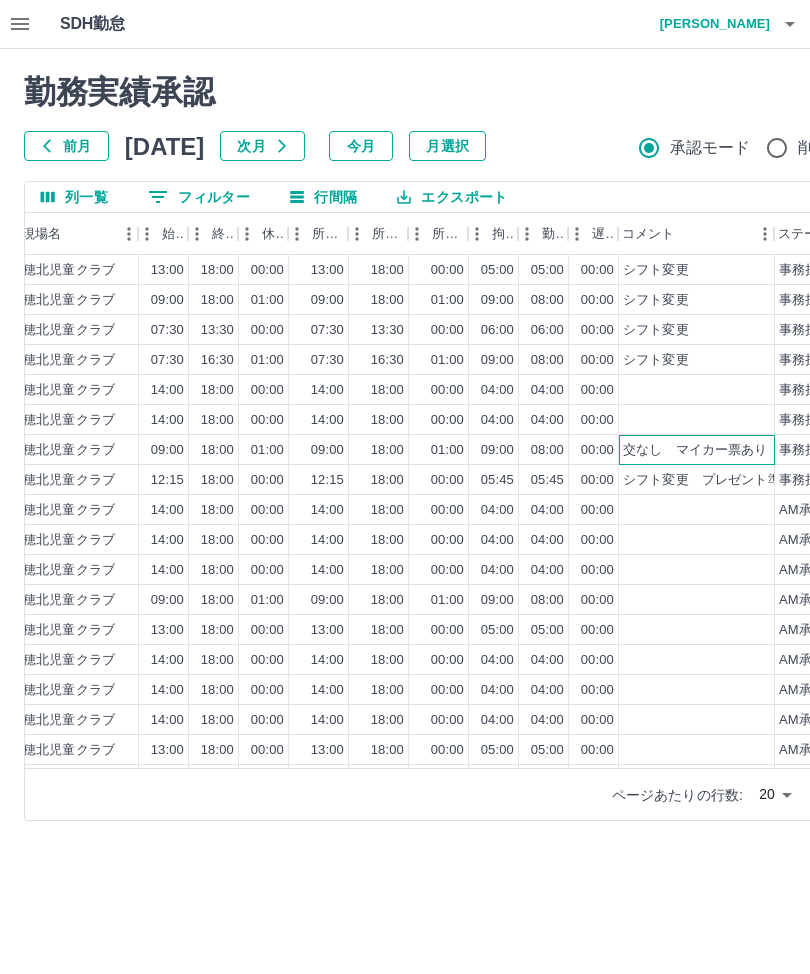 scroll, scrollTop: 0, scrollLeft: 772, axis: horizontal 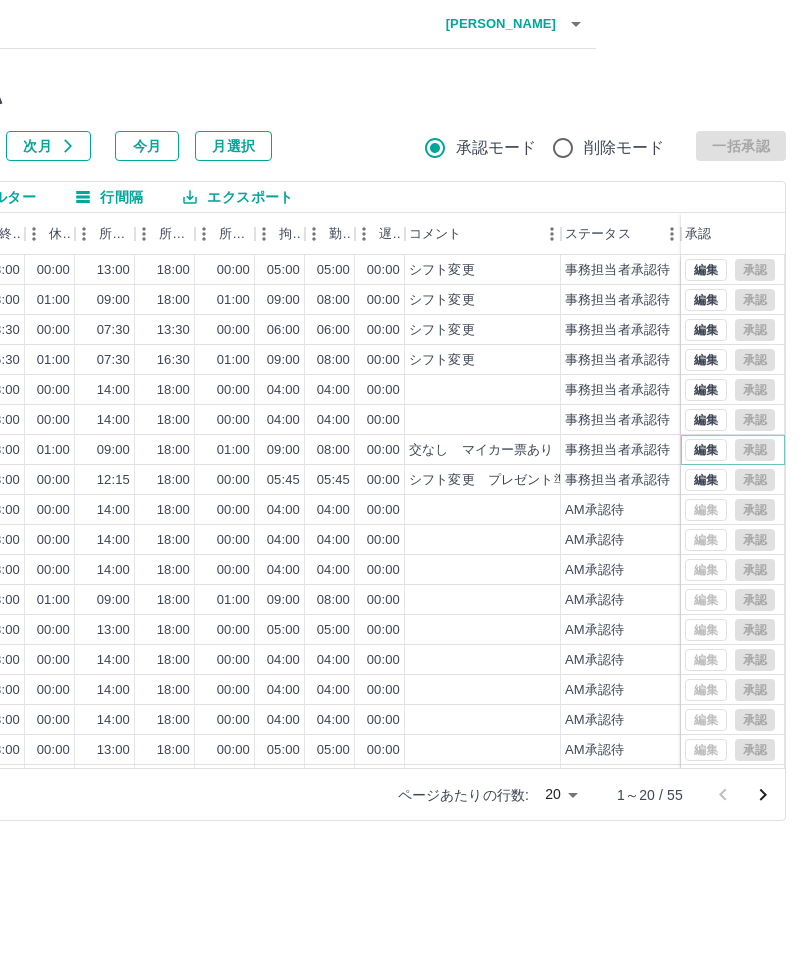 click on "編集" at bounding box center [706, 450] 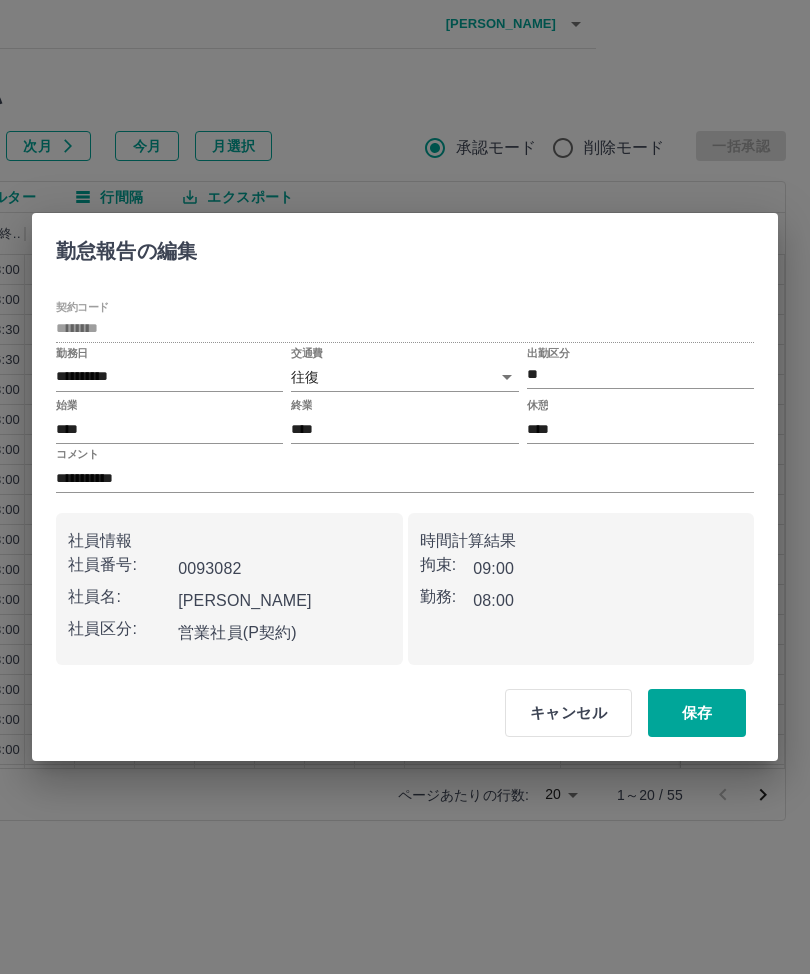 click on "SDH勤怠 田爪　陽子 勤務実績承認 前月 2025年07月 次月 今月 月選択 承認モード 削除モード 一括承認 列一覧 0 フィルター 行間隔 エクスポート 契約コード 契約名 現場名 始業 終業 休憩 所定開始 所定終業 所定休憩 拘束 勤務 遅刻等 コメント ステータス 承認 43217001 西都市 穂北児童クラブ 13:00 18:00 00:00 13:00 18:00 00:00 05:00 05:00 00:00 シフト変更 事務担当者承認待 43217001 西都市 穂北児童クラブ 09:00 18:00 01:00 09:00 18:00 01:00 09:00 08:00 00:00 シフト変更 事務担当者承認待 43217001 西都市 穂北児童クラブ 07:30 13:30 00:00 07:30 13:30 00:00 06:00 06:00 00:00 シフト変更 事務担当者承認待 43217001 西都市 穂北児童クラブ 07:30 16:30 01:00 07:30 16:30 01:00 09:00 08:00 00:00 シフト変更 事務担当者承認待 43217001 西都市 穂北児童クラブ 14:00 18:00 00:00 14:00 18:00 00:00 04:00 04:00 00:00 事務担当者承認待 43217001 20" at bounding box center (191, 422) 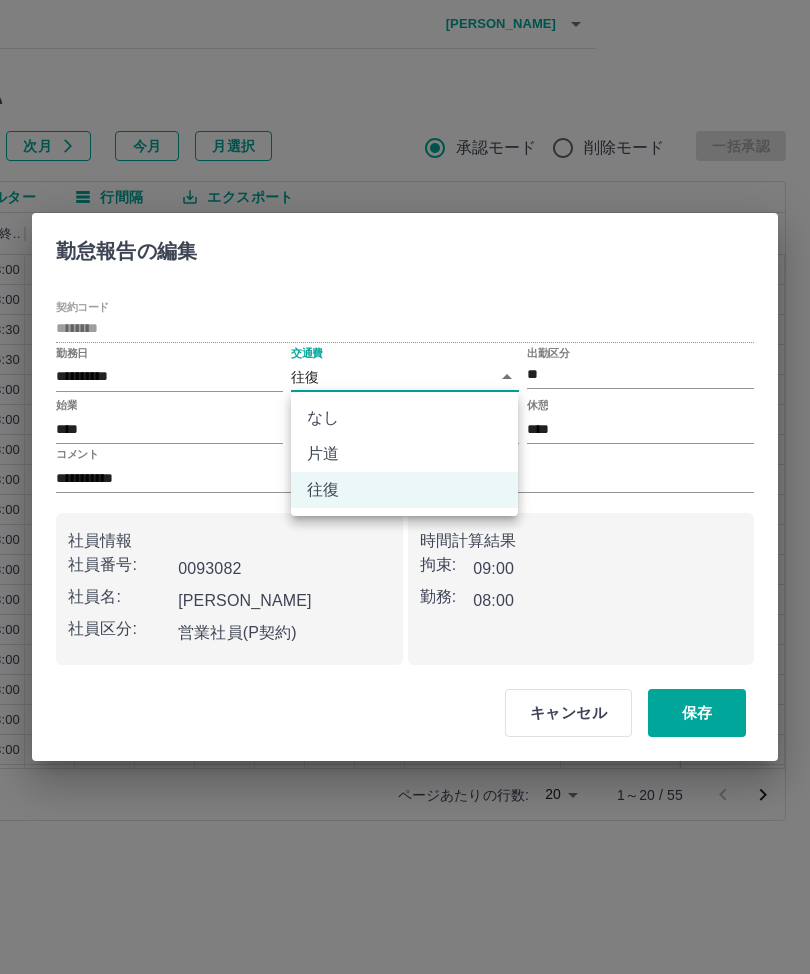 click on "なし" at bounding box center [404, 418] 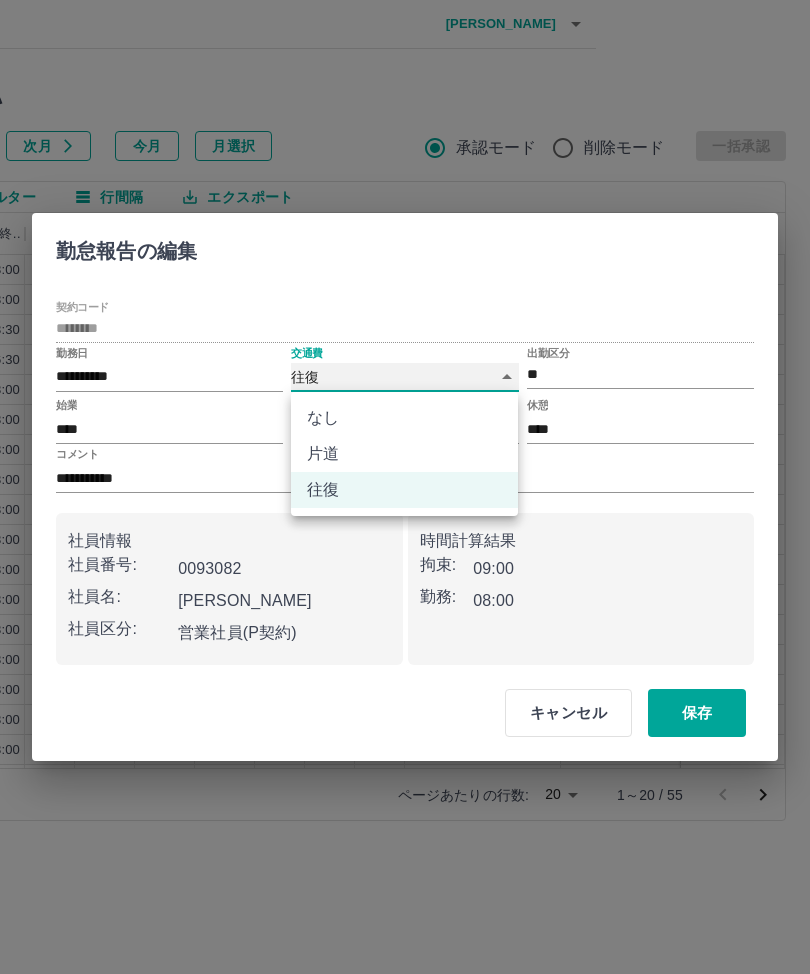 type on "****" 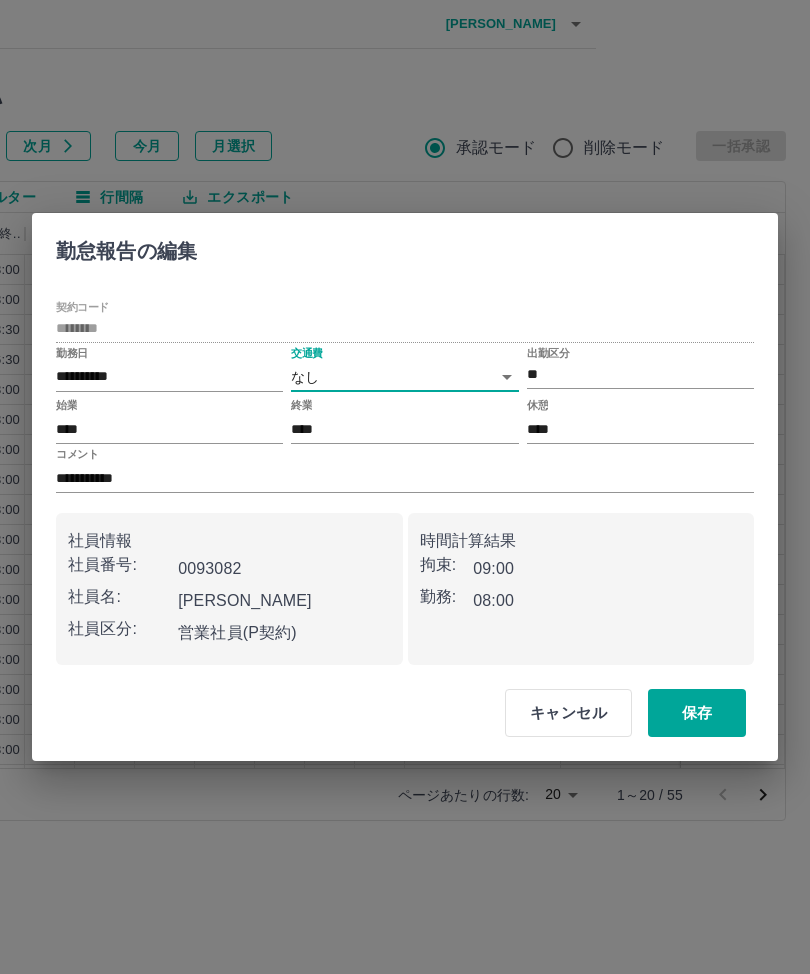 click on "保存" at bounding box center [697, 713] 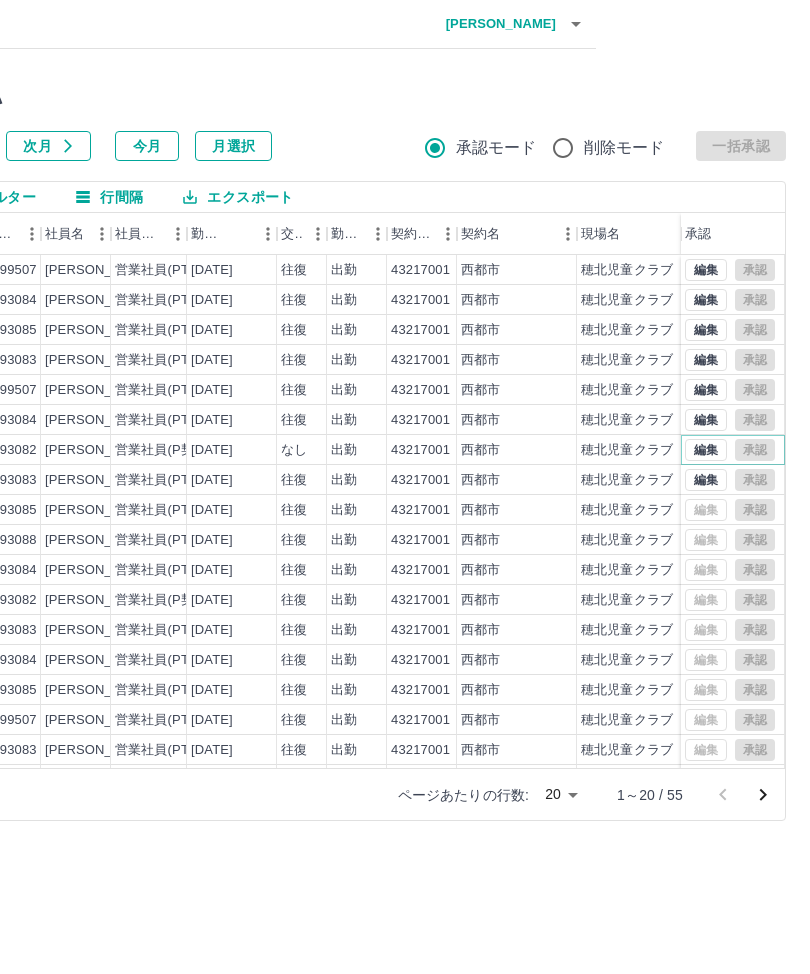 scroll, scrollTop: 0, scrollLeft: 0, axis: both 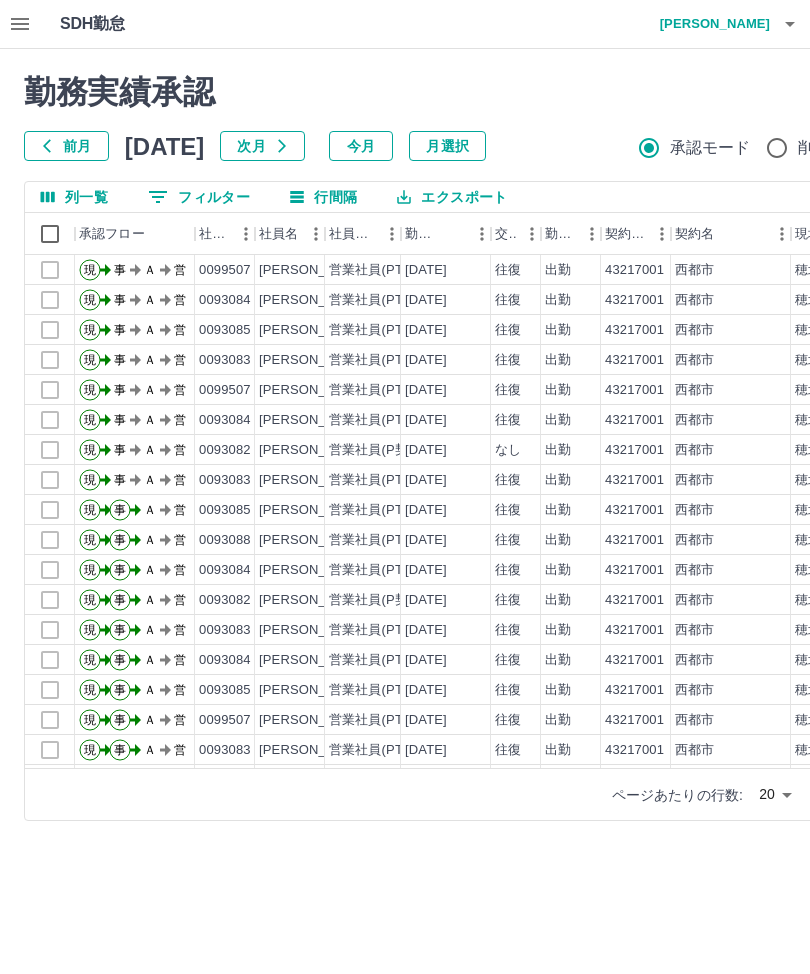 click 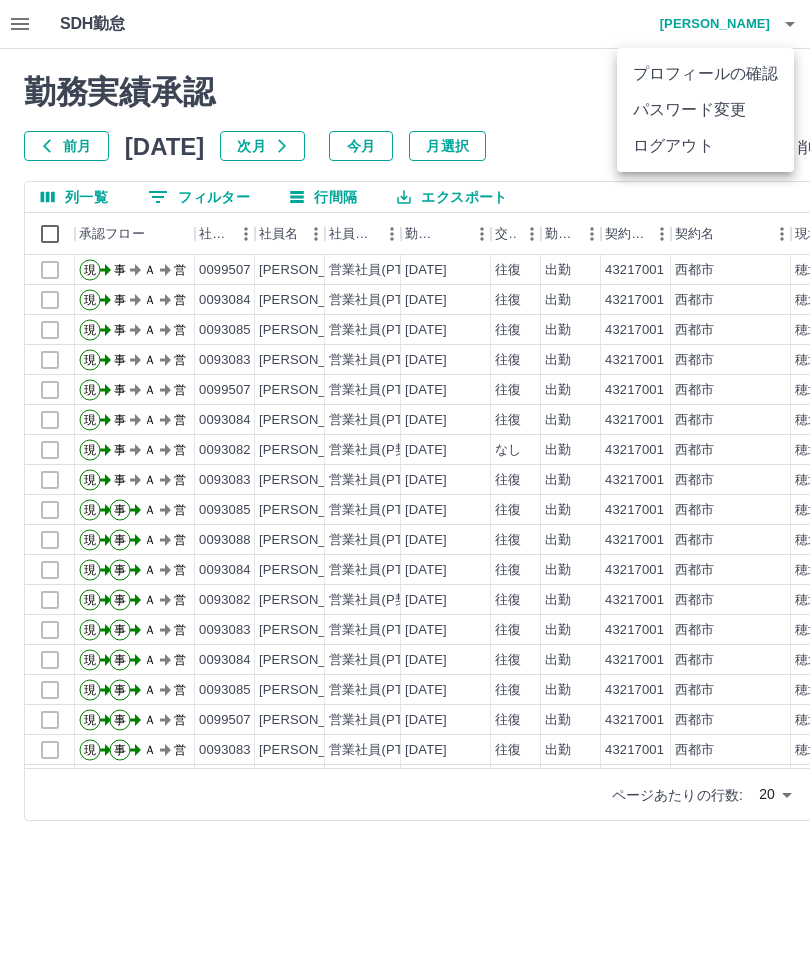 click on "ログアウト" at bounding box center [705, 146] 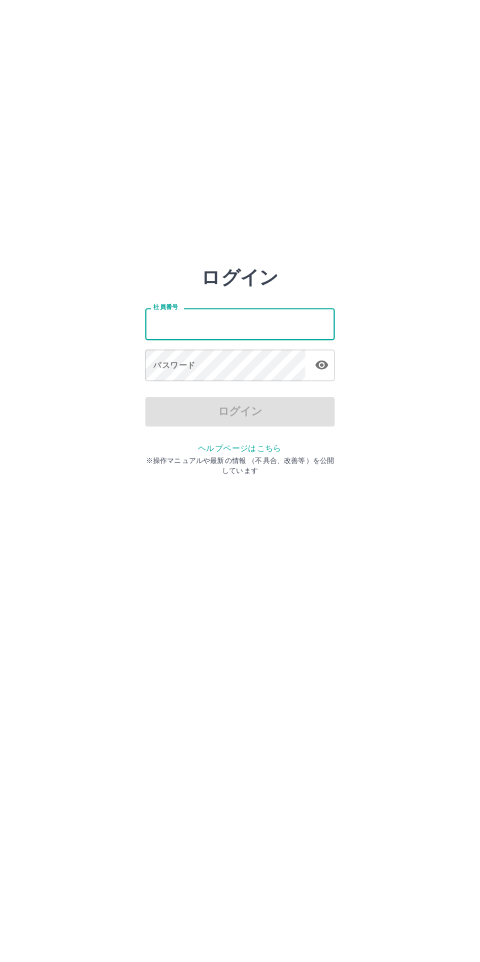 scroll, scrollTop: 0, scrollLeft: 0, axis: both 